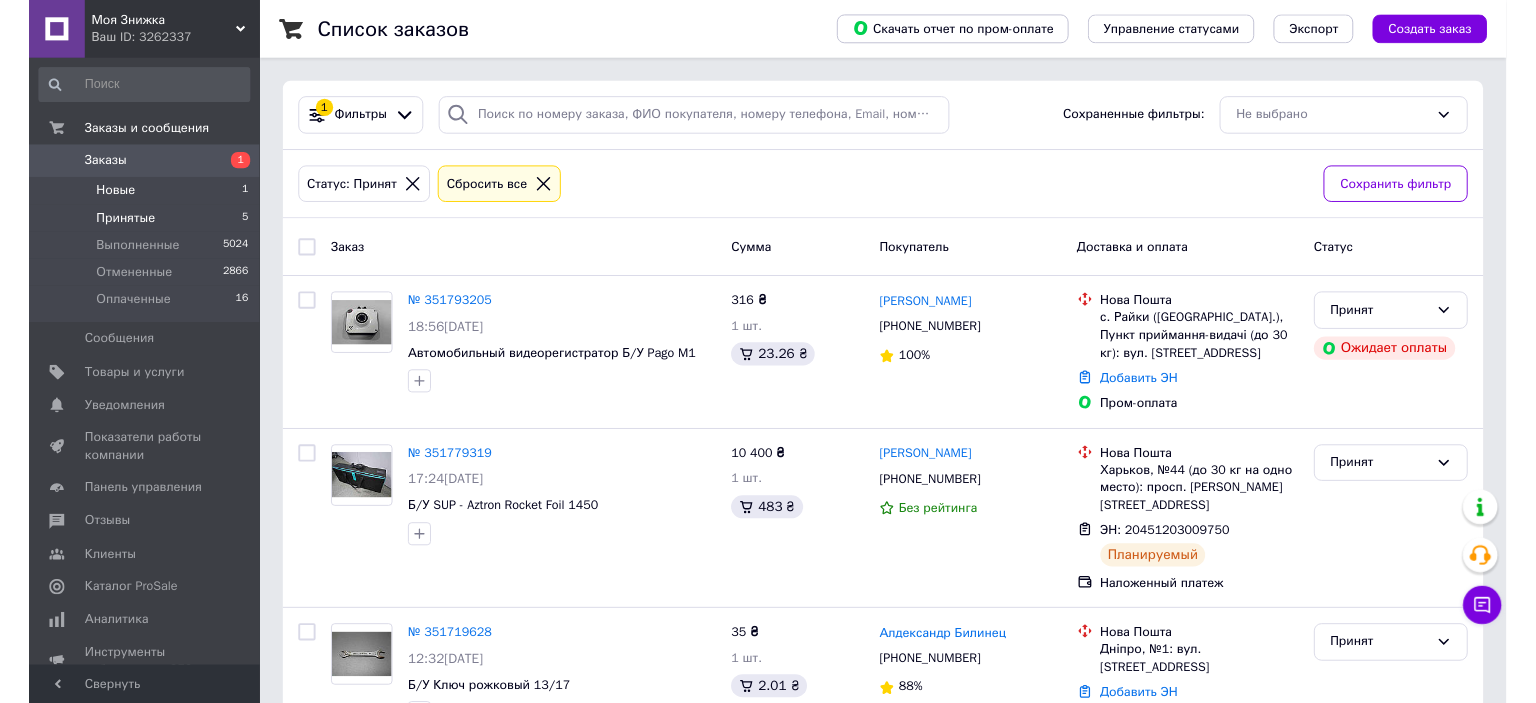 scroll, scrollTop: 0, scrollLeft: 0, axis: both 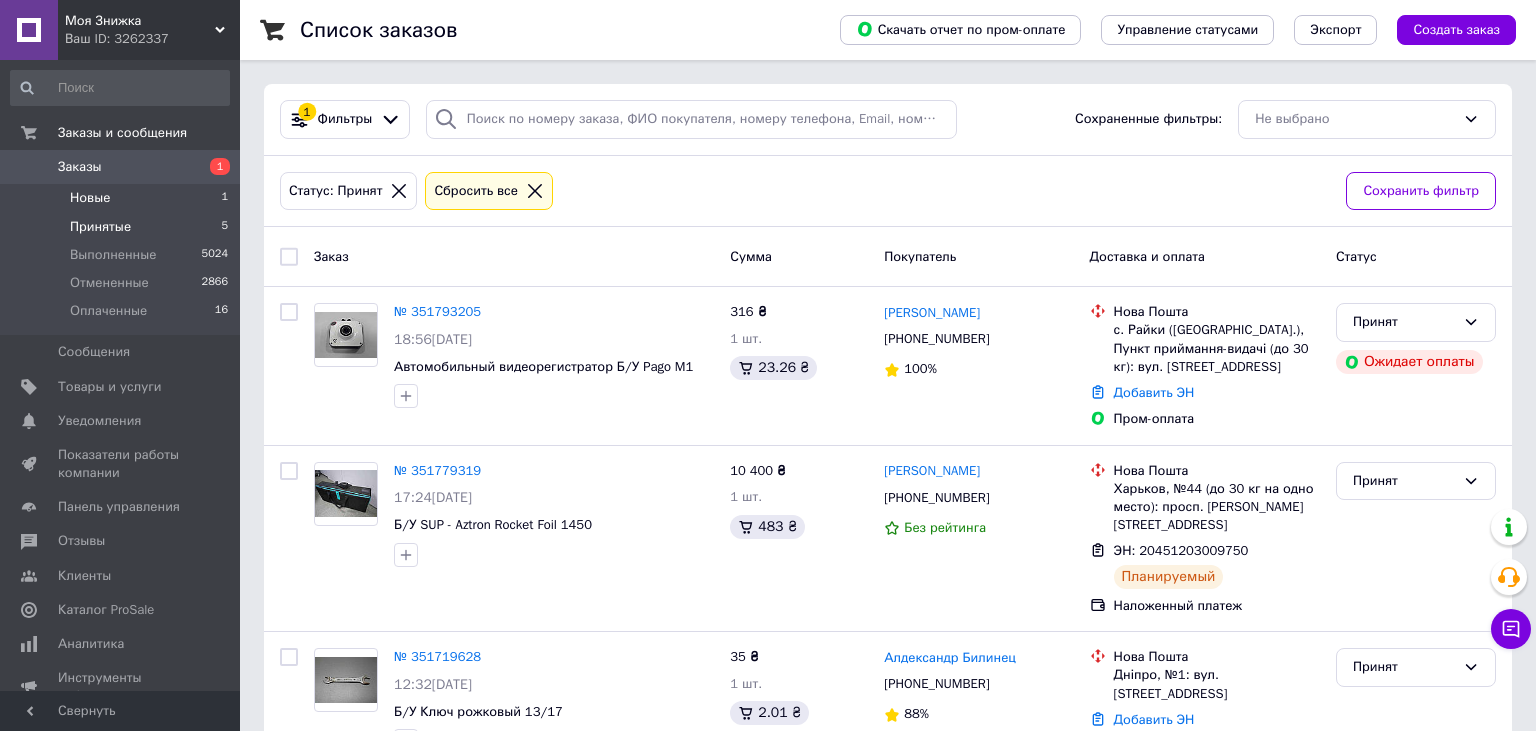 click on "Новые" at bounding box center [90, 198] 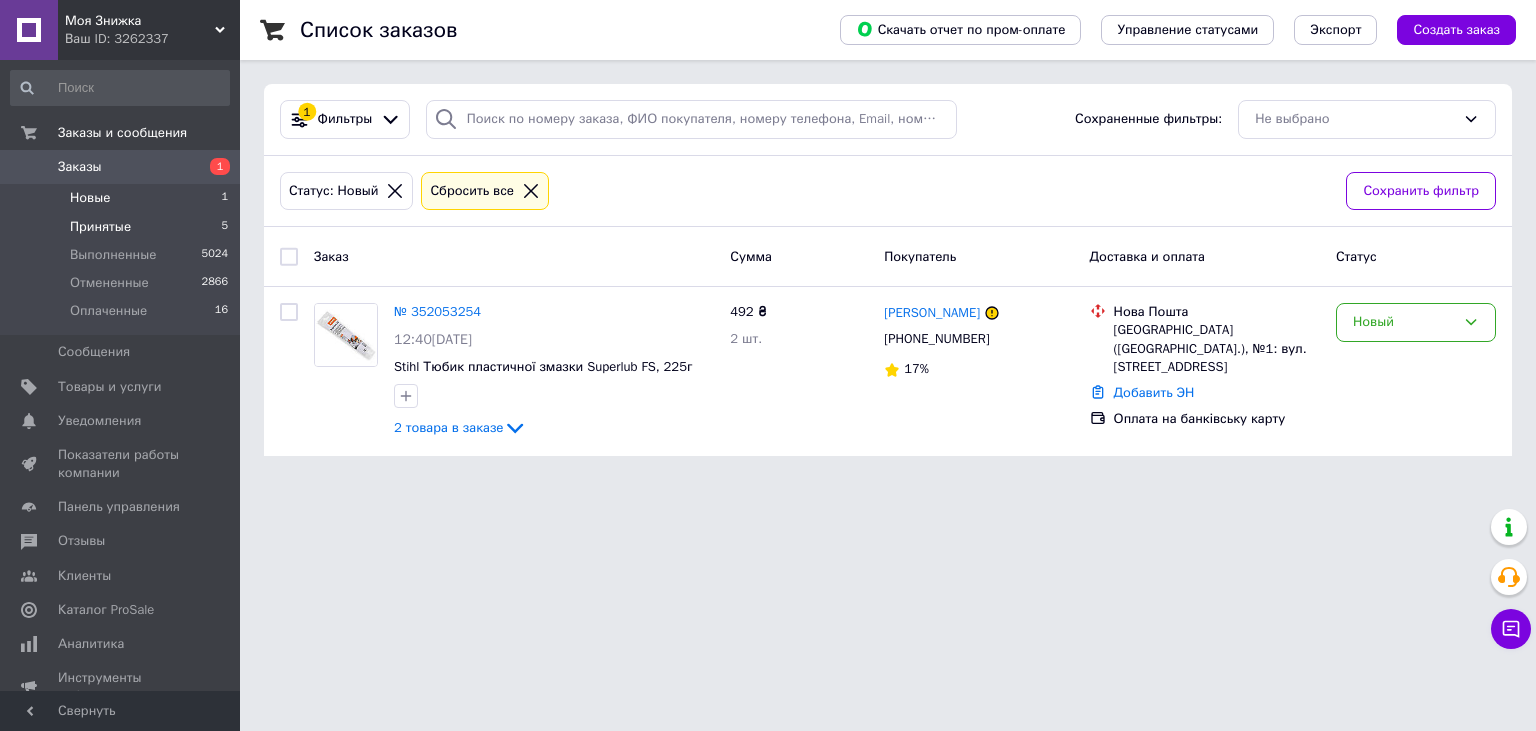 click on "Принятые" at bounding box center [100, 227] 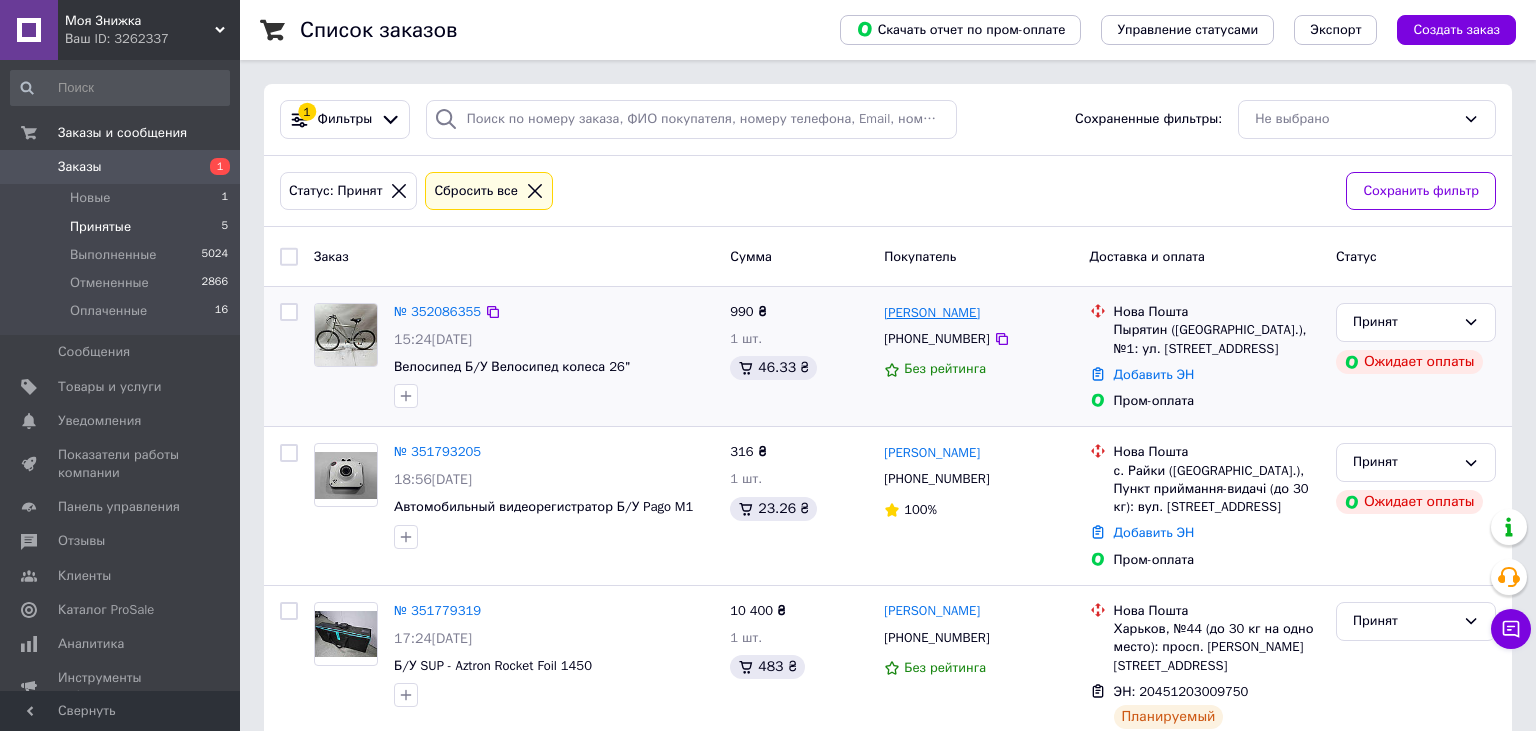 click on "Саша Дулис" at bounding box center (932, 313) 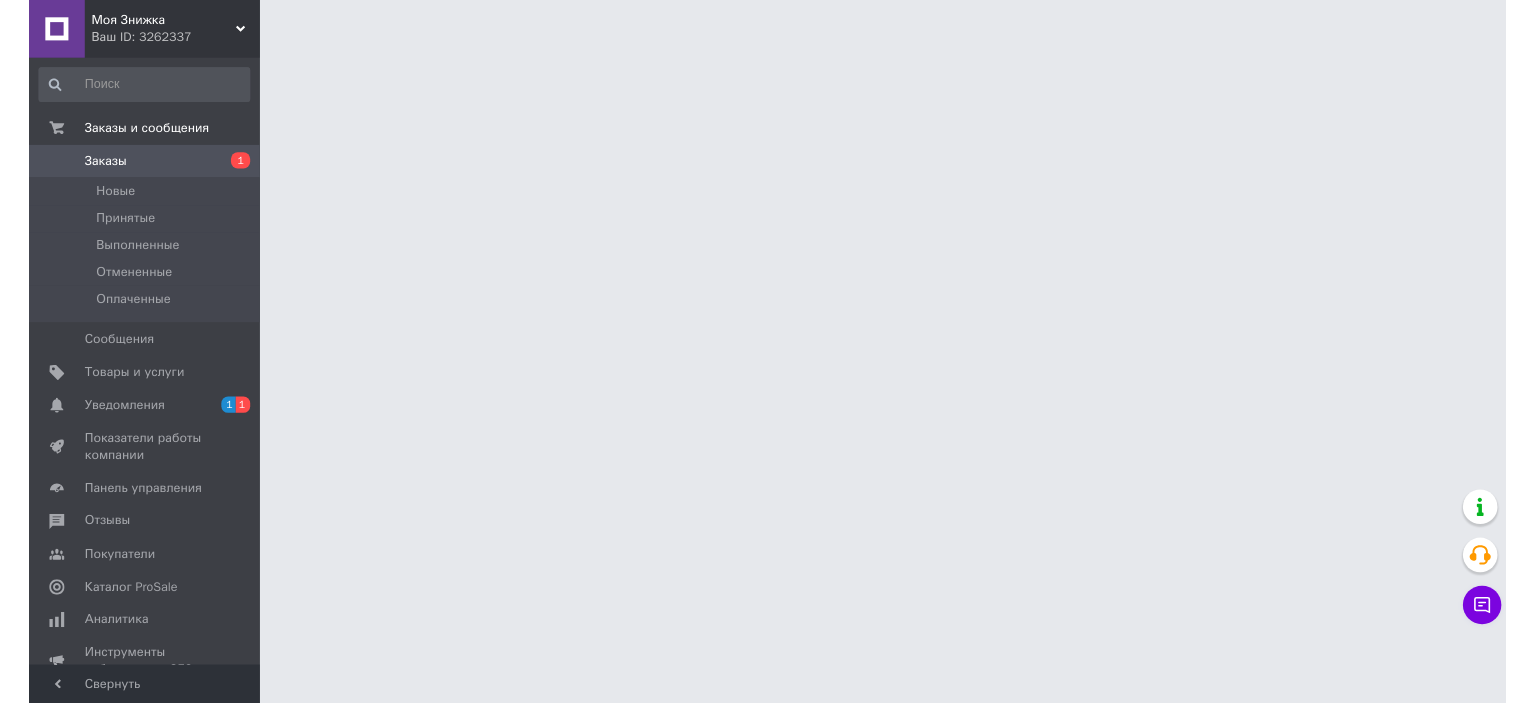 scroll, scrollTop: 0, scrollLeft: 0, axis: both 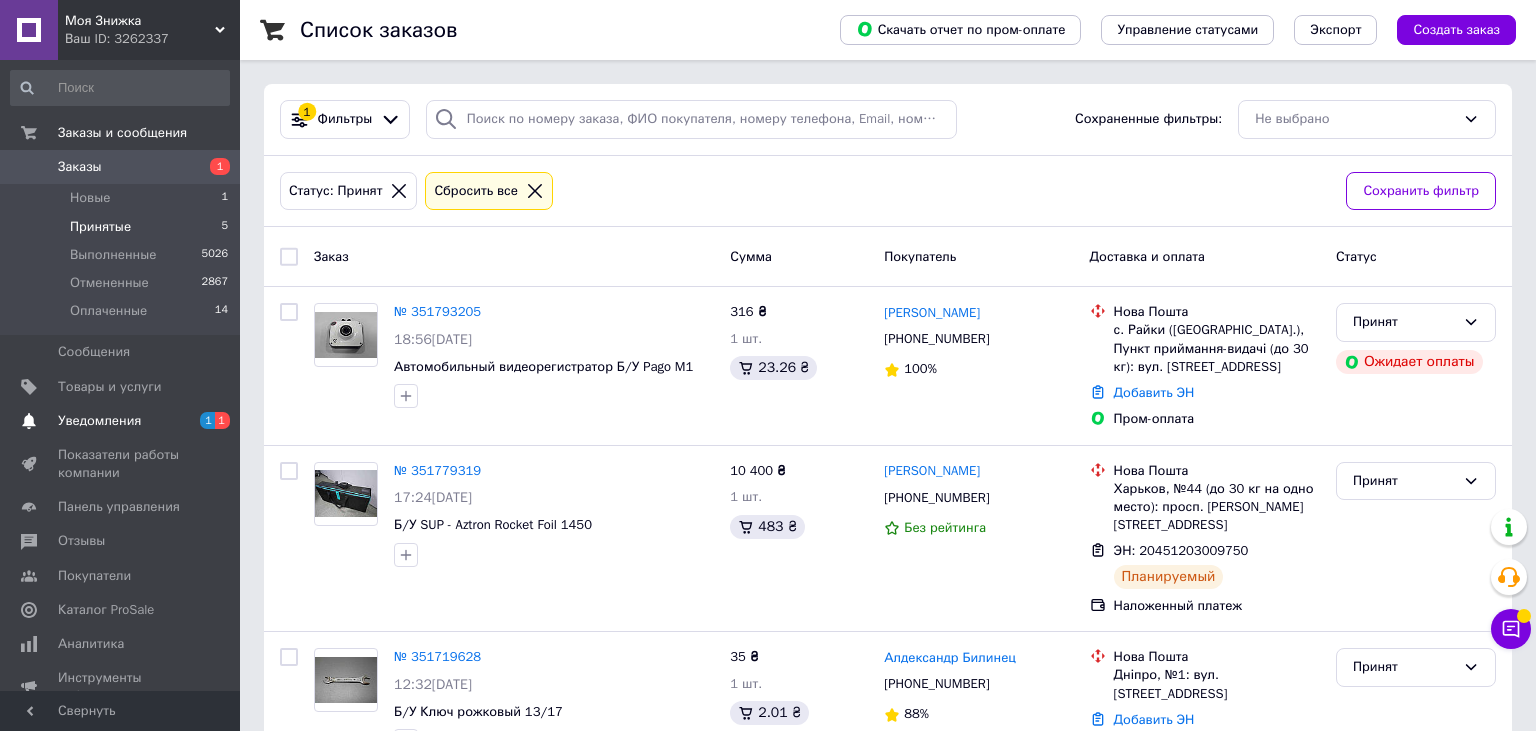 click on "Уведомления" at bounding box center (99, 421) 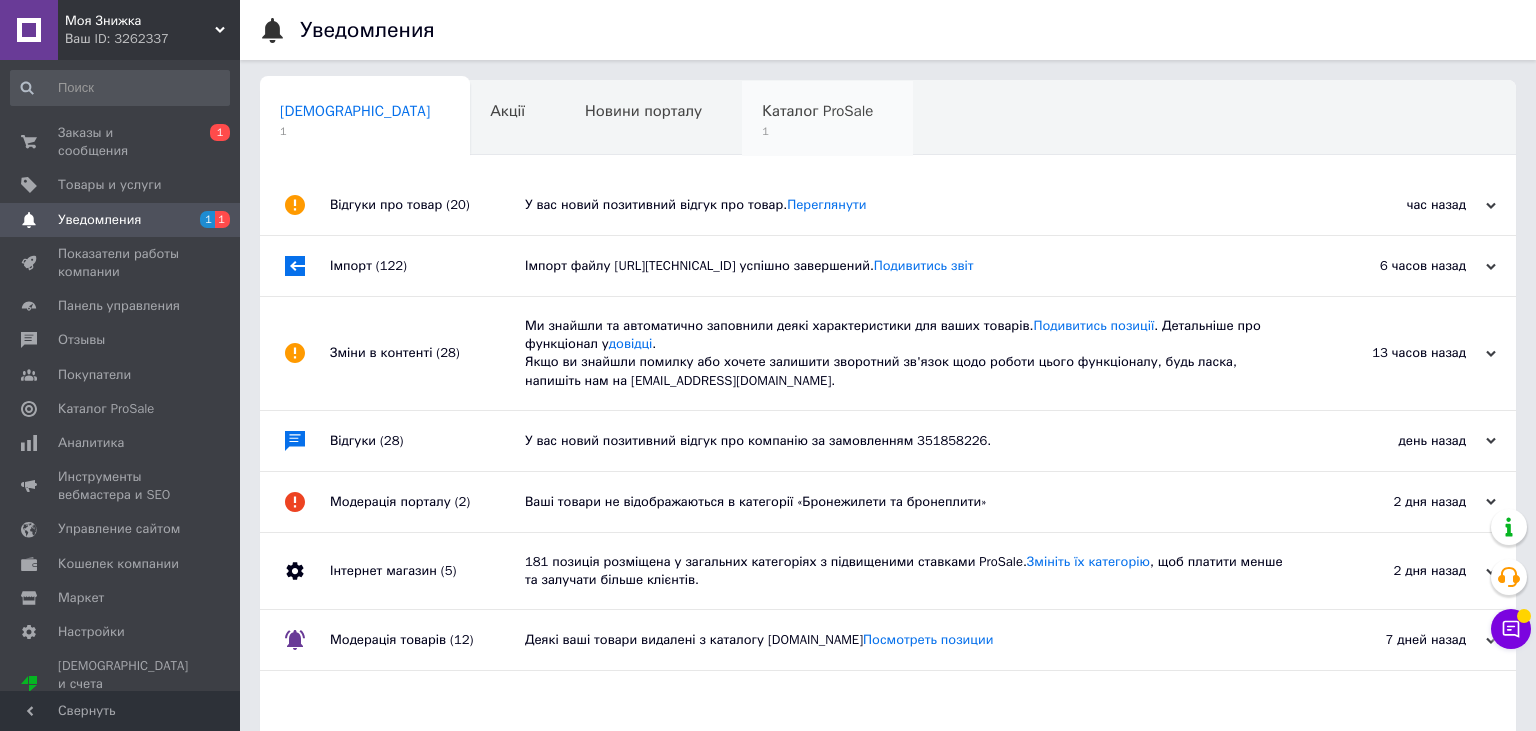 click on "Каталог ProSale" at bounding box center (817, 111) 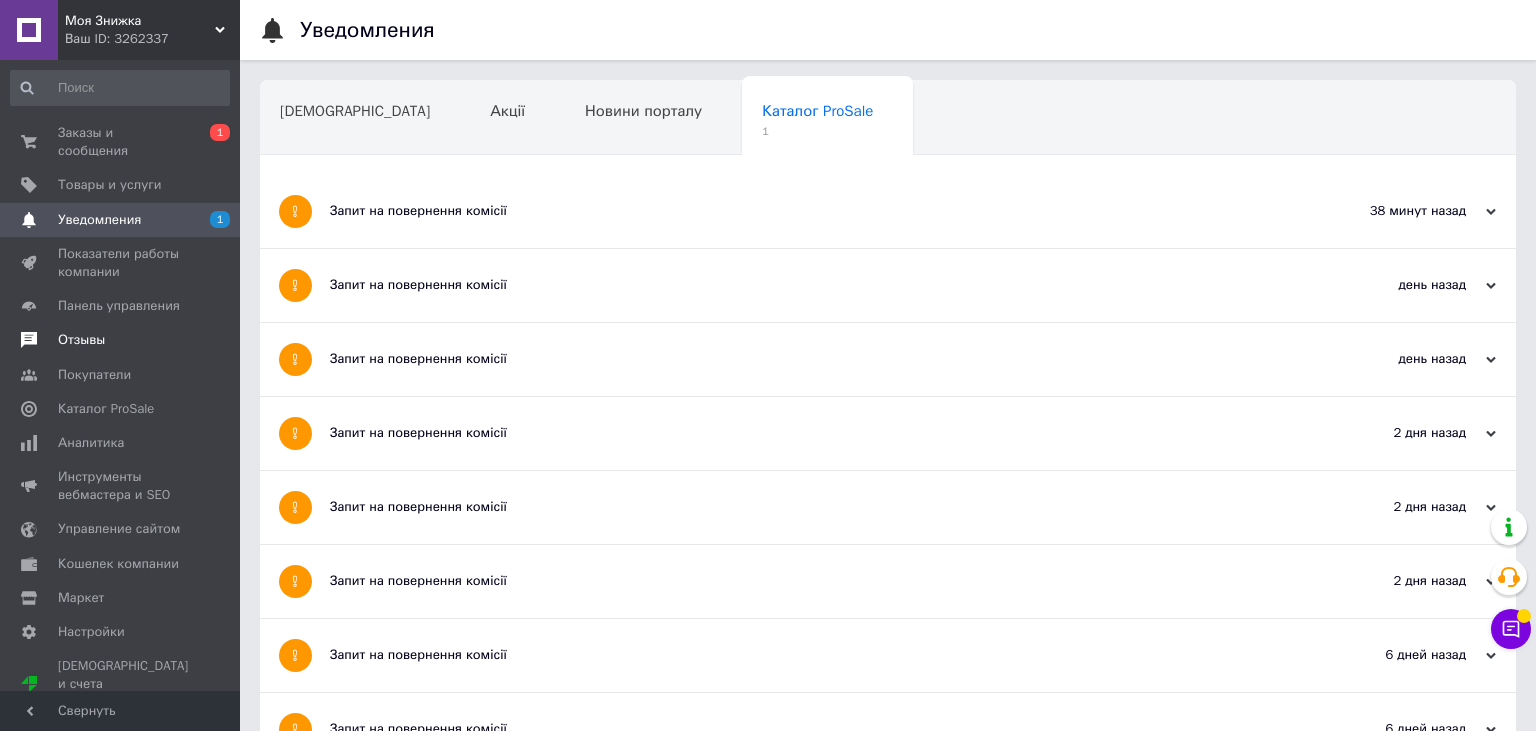 click on "Отзывы" at bounding box center (120, 340) 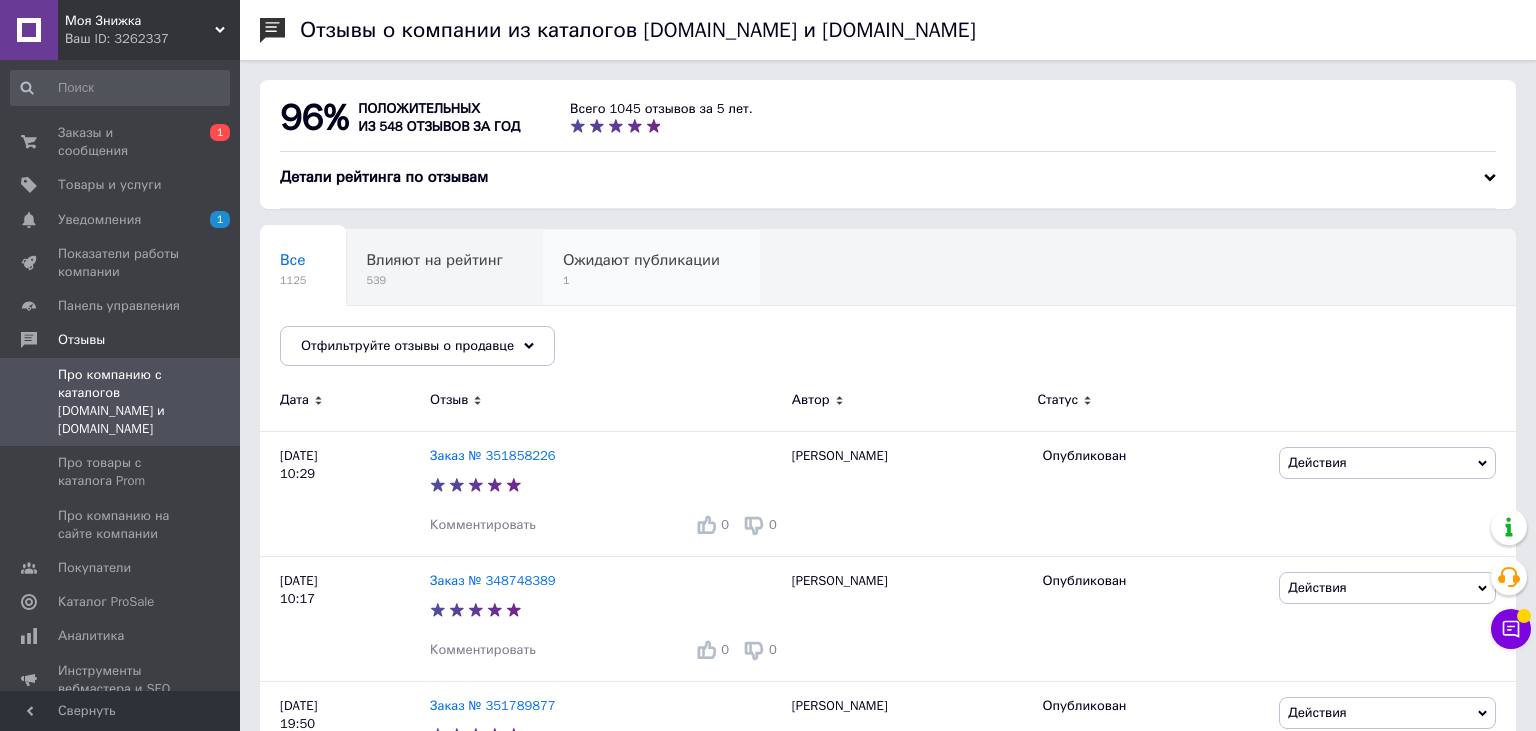 click on "Ожидают публикации 1" at bounding box center (651, 268) 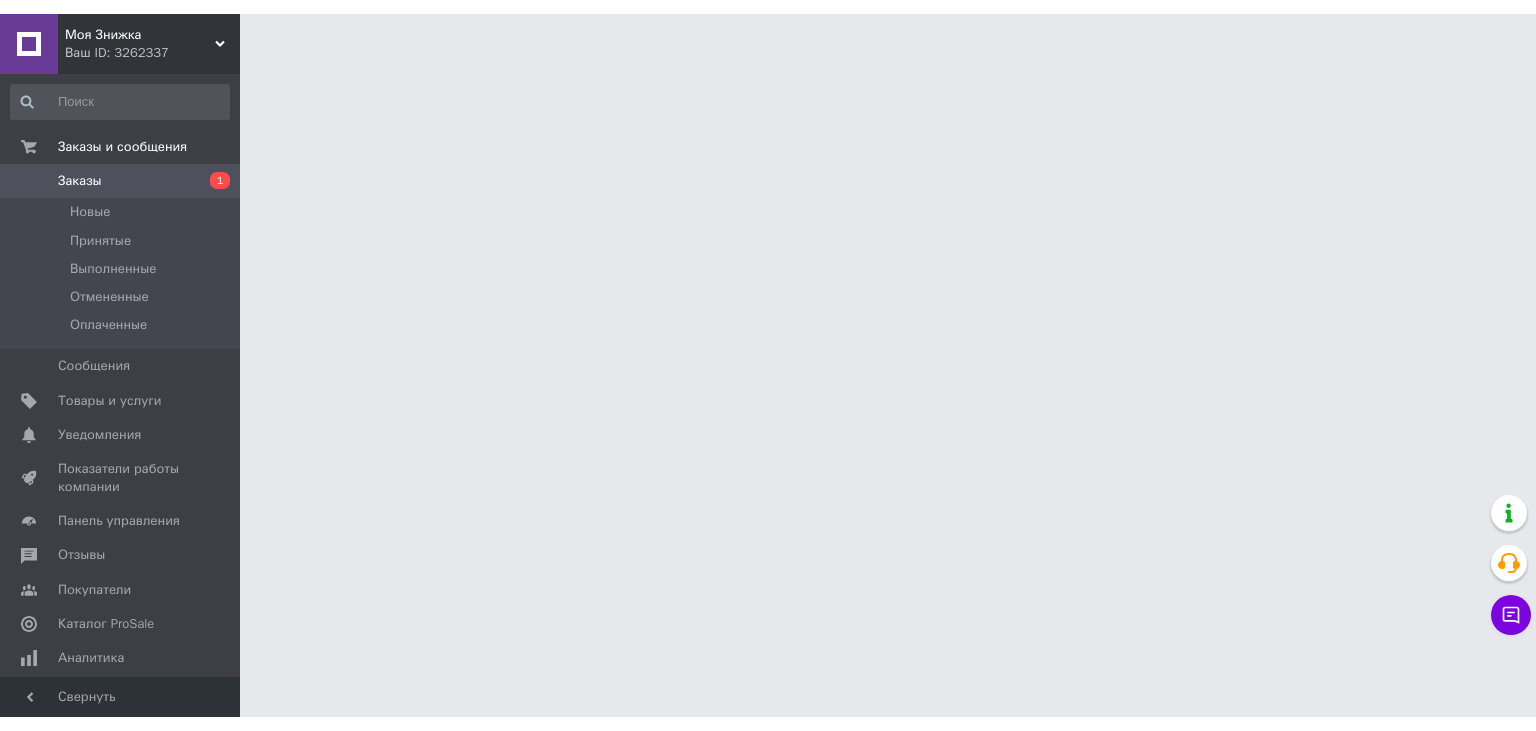 scroll, scrollTop: 0, scrollLeft: 0, axis: both 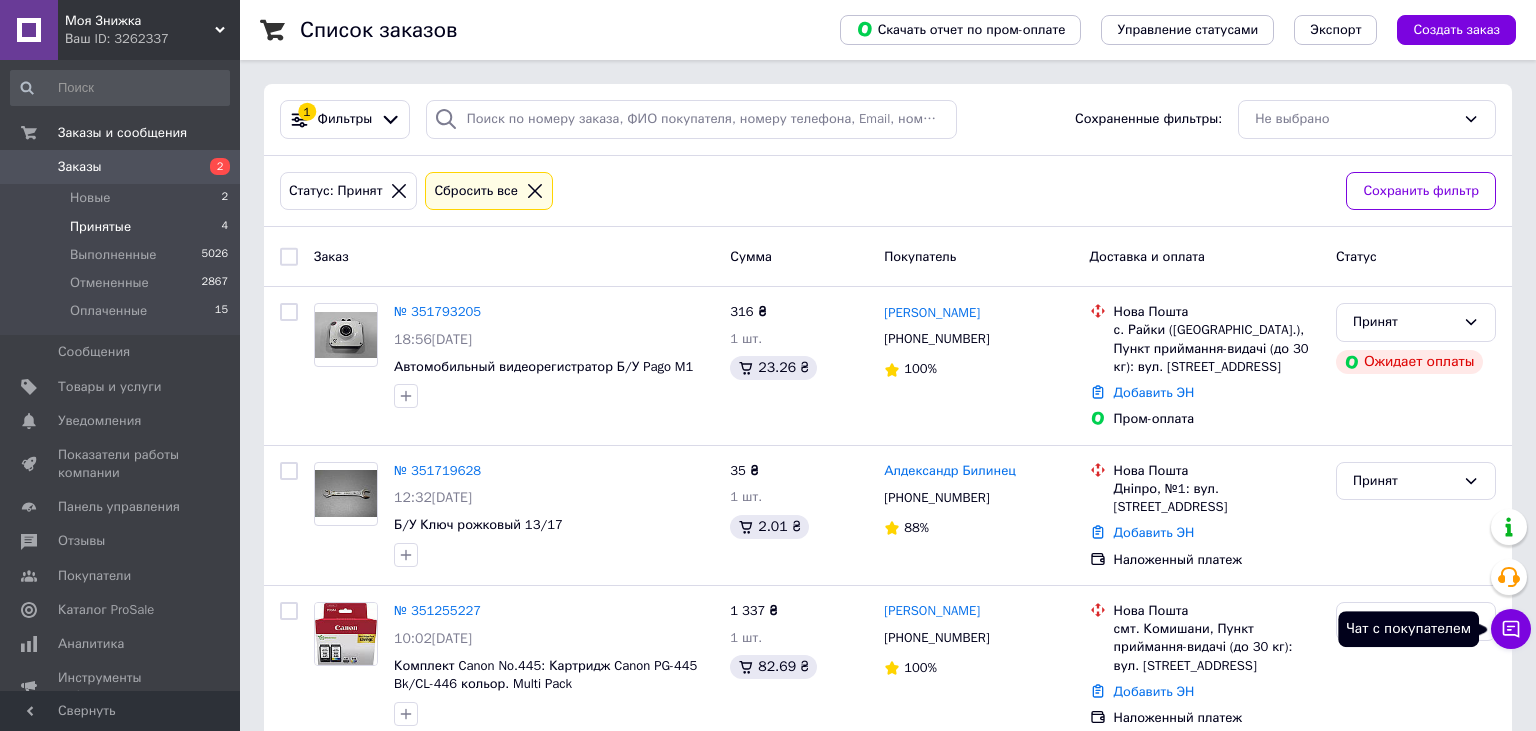 click 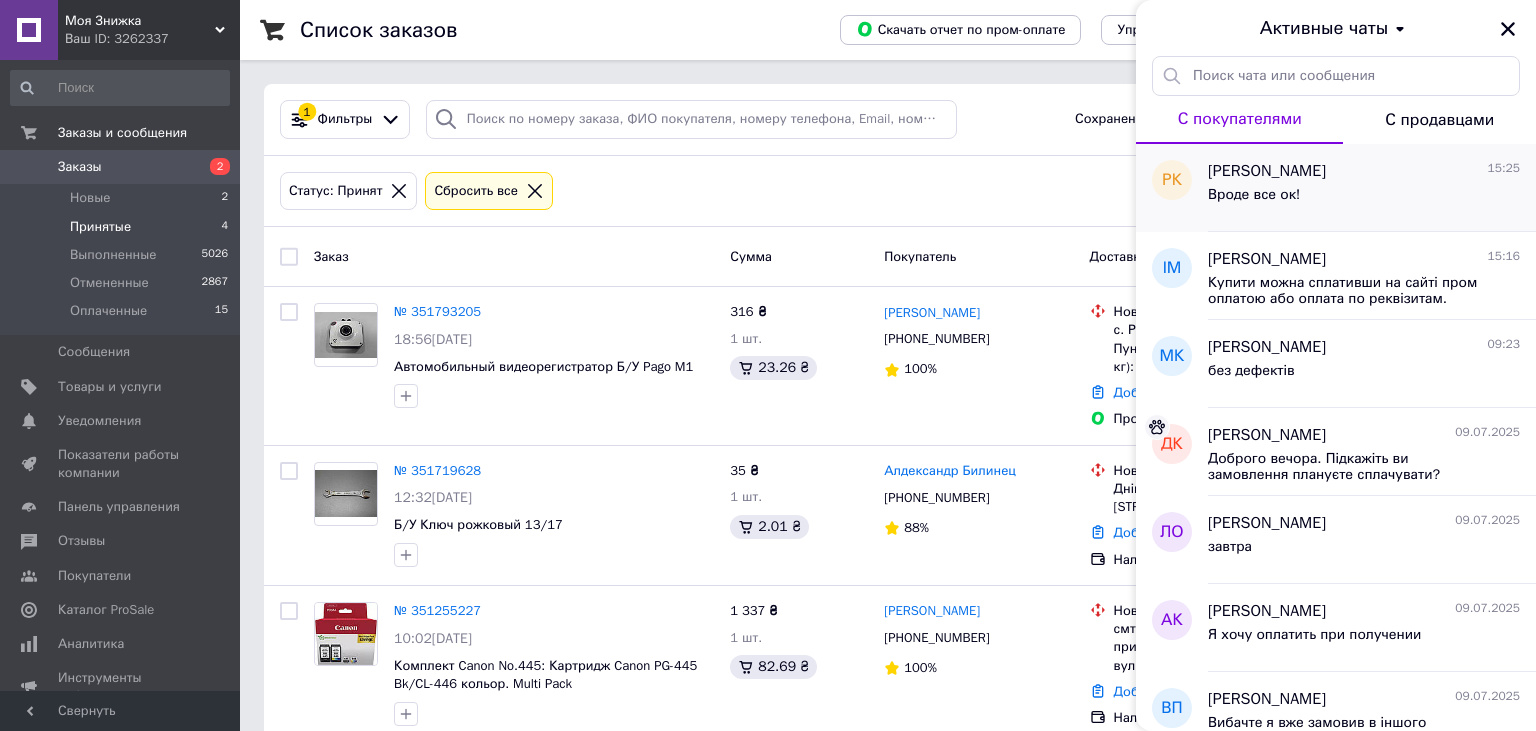 click on "Вроде все ок!" at bounding box center (1364, 199) 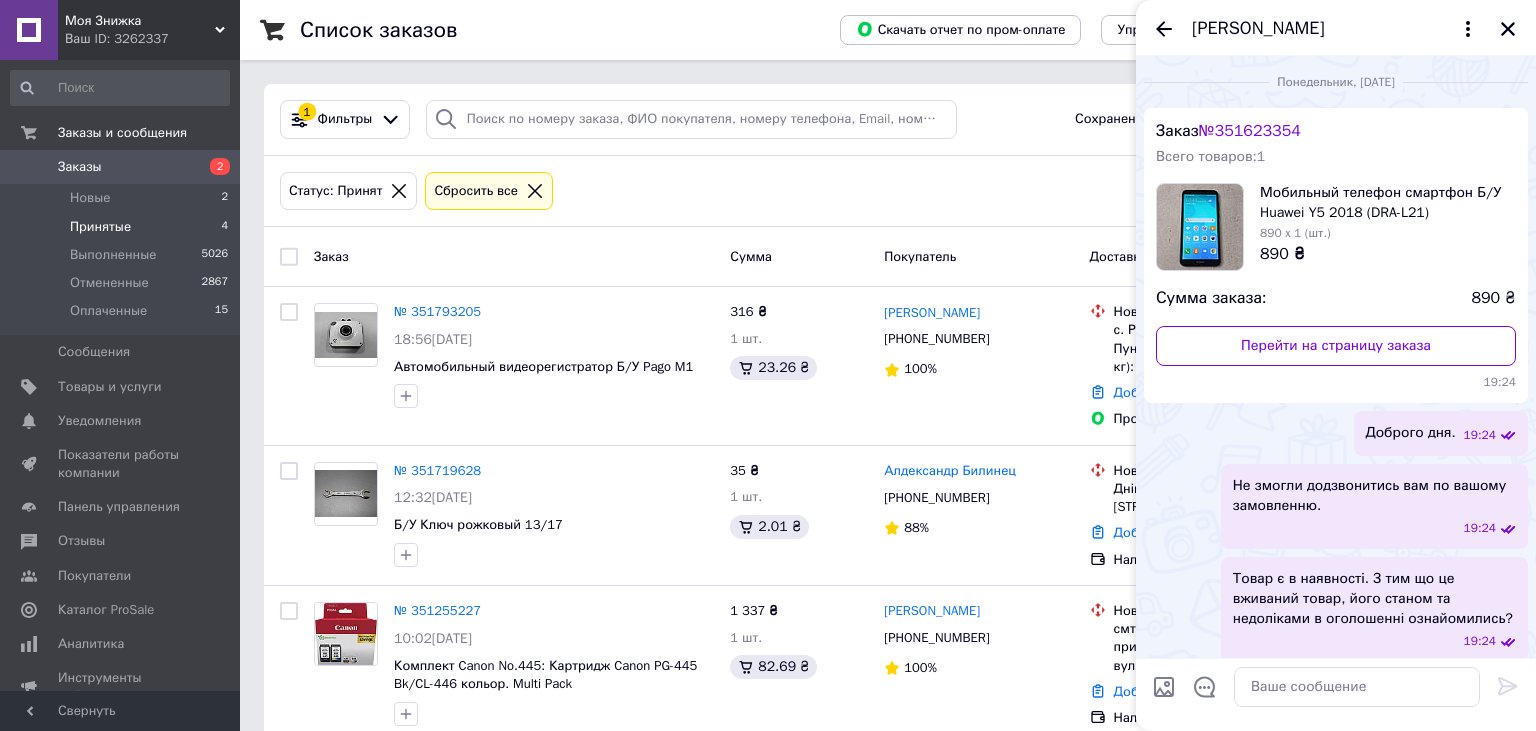 scroll, scrollTop: 1910, scrollLeft: 0, axis: vertical 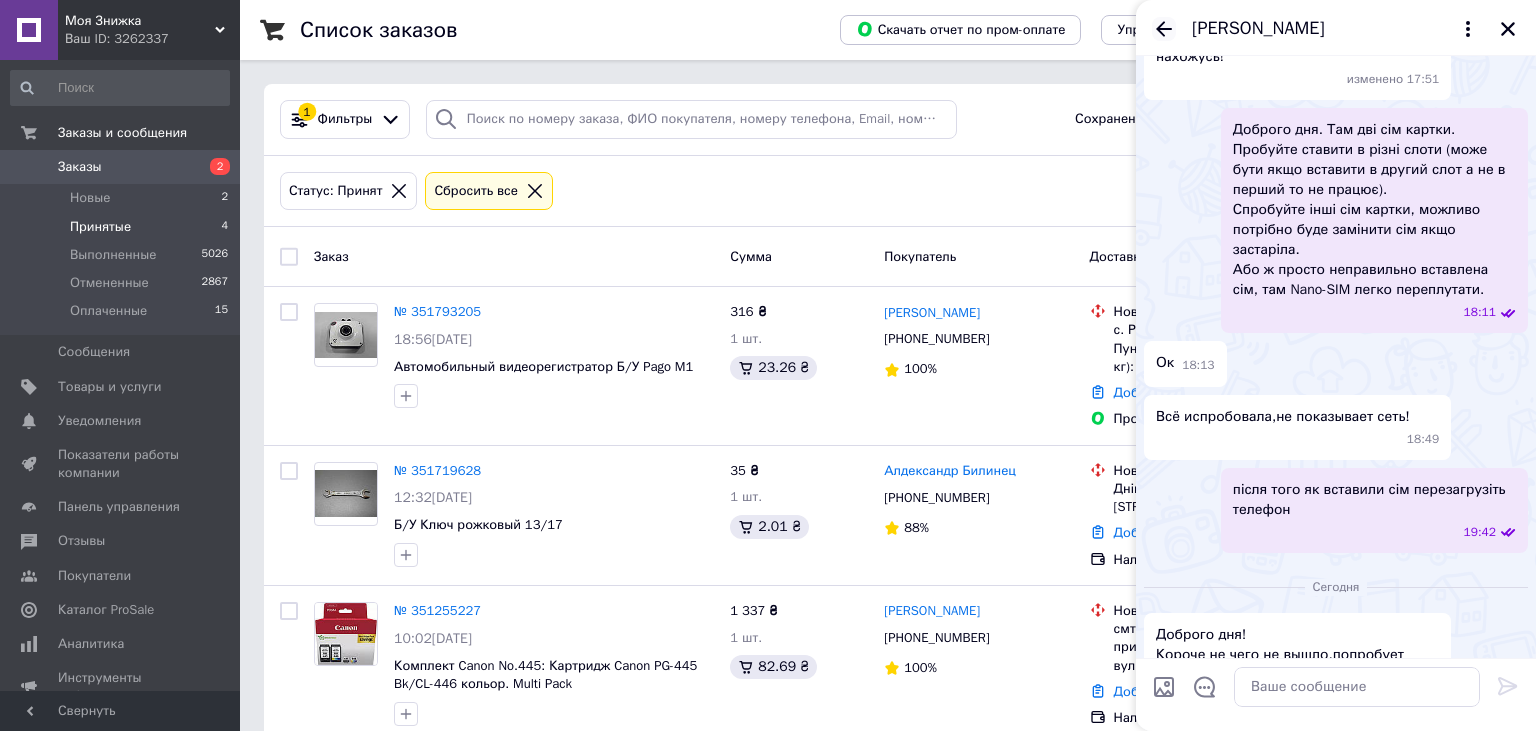 click 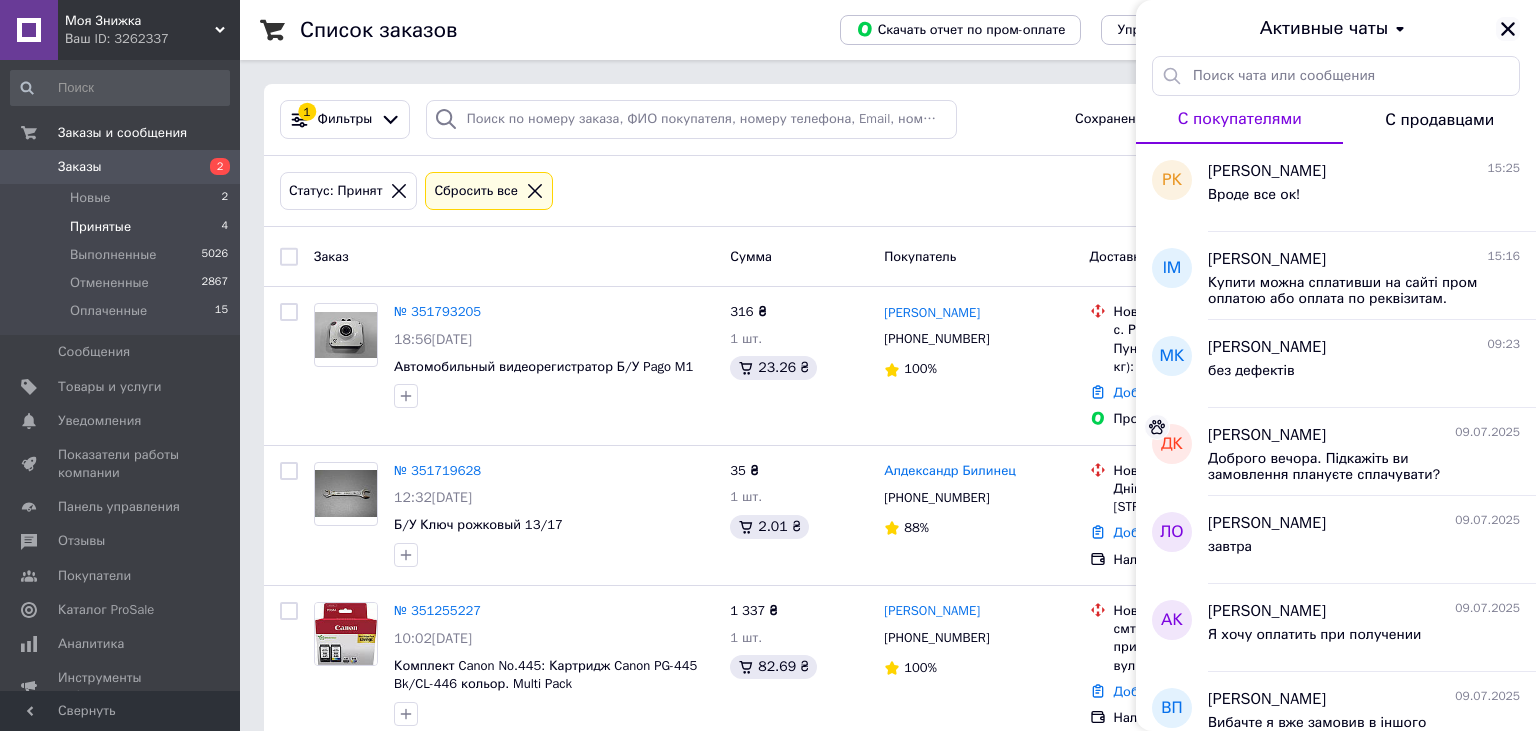 click 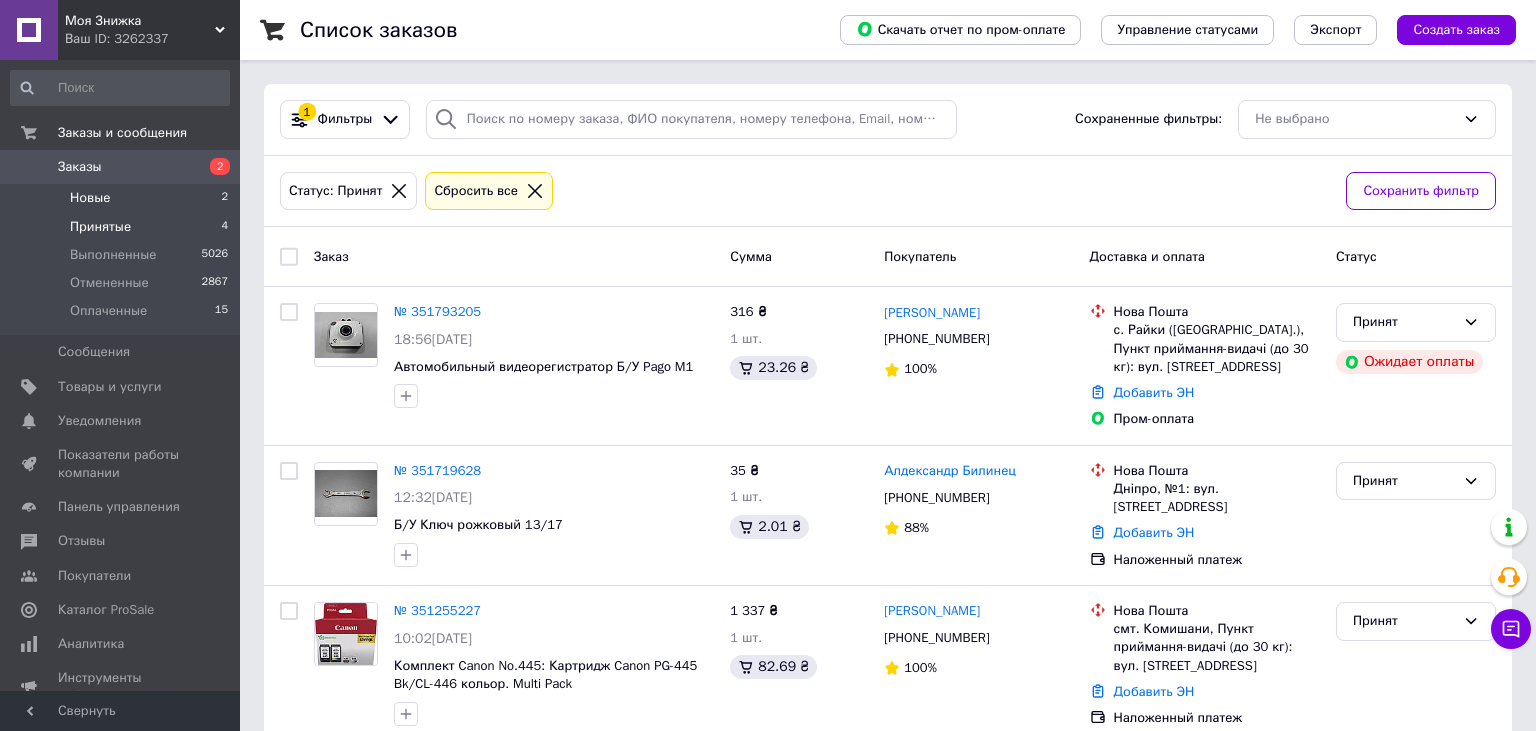 click on "Новые" at bounding box center [90, 198] 